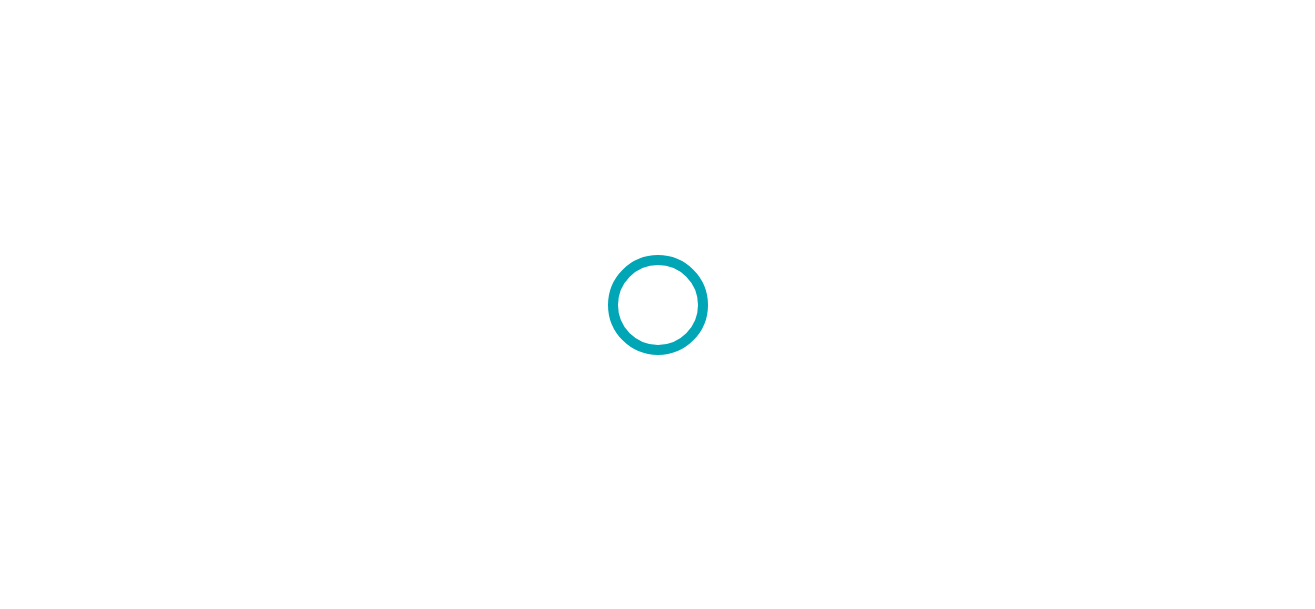 scroll, scrollTop: 0, scrollLeft: 0, axis: both 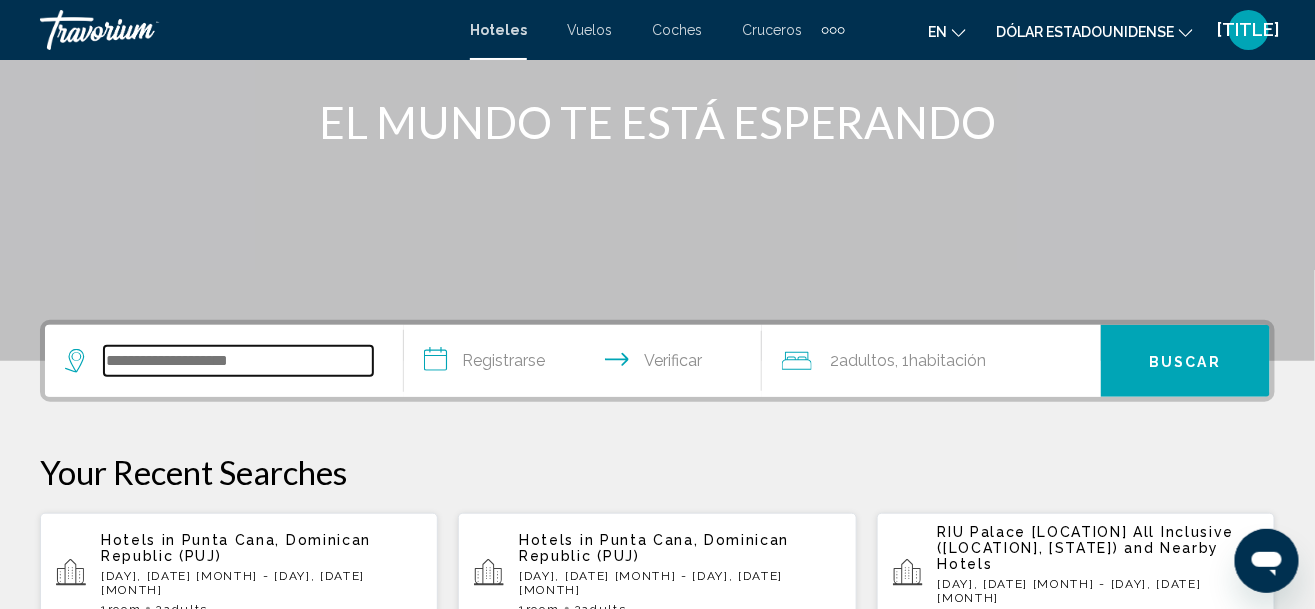 click at bounding box center (238, 361) 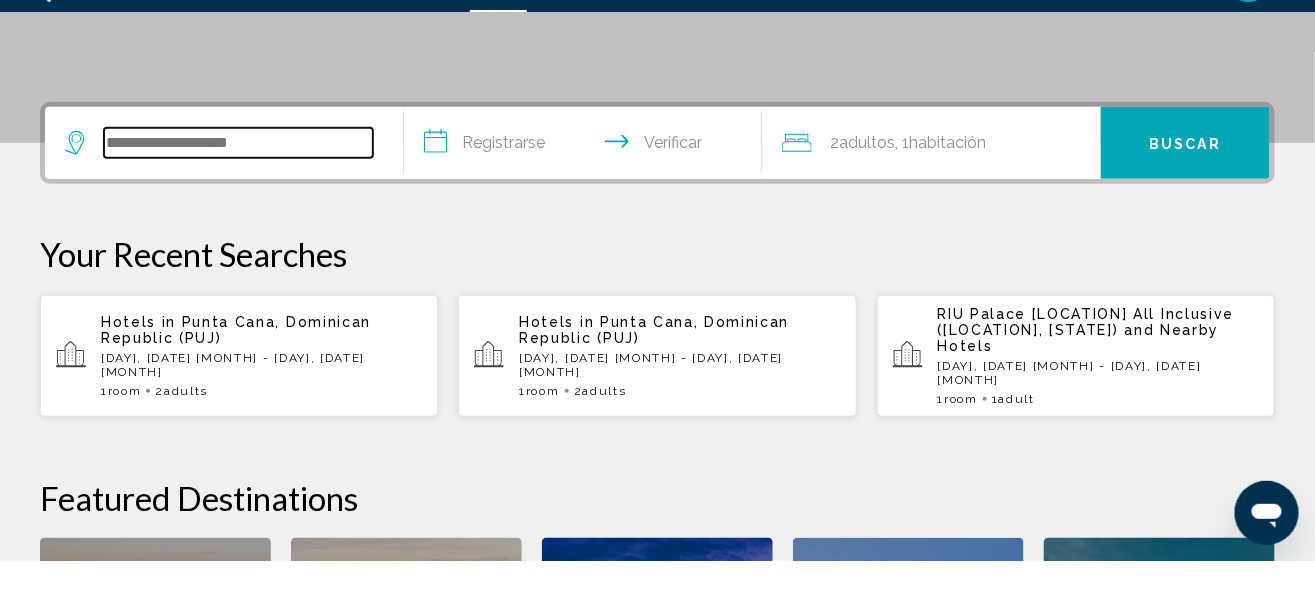 scroll, scrollTop: 493, scrollLeft: 0, axis: vertical 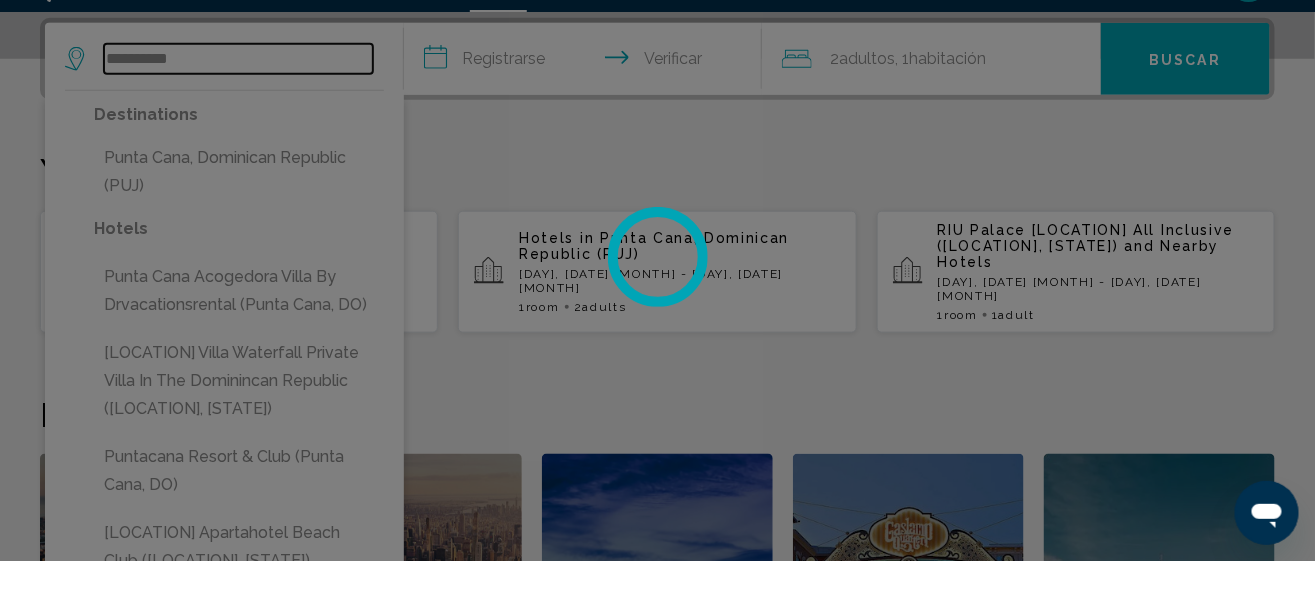 type on "**********" 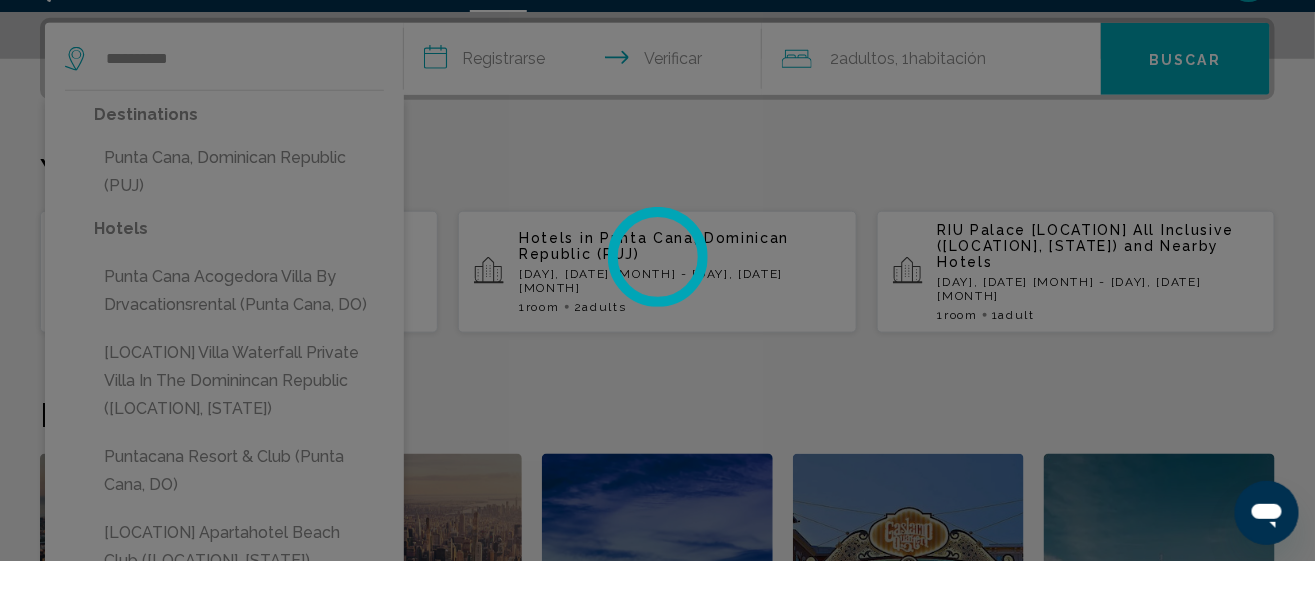 click on "**********" at bounding box center (587, 110) 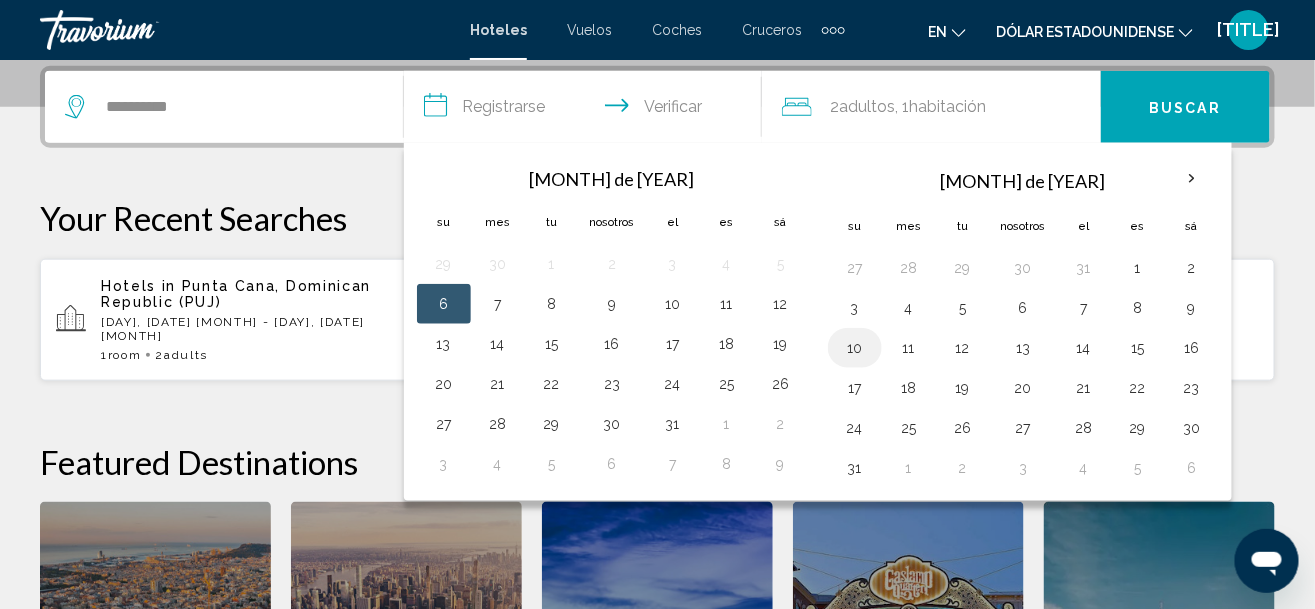 click on "10" at bounding box center [855, 348] 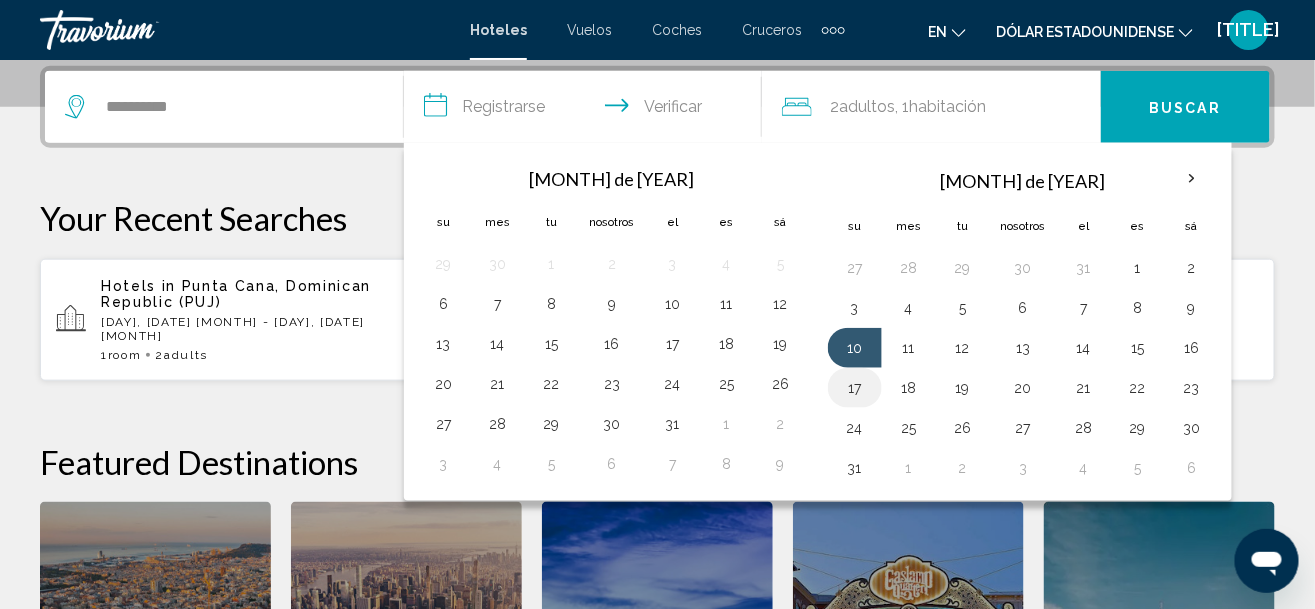 click on "17" at bounding box center [855, 388] 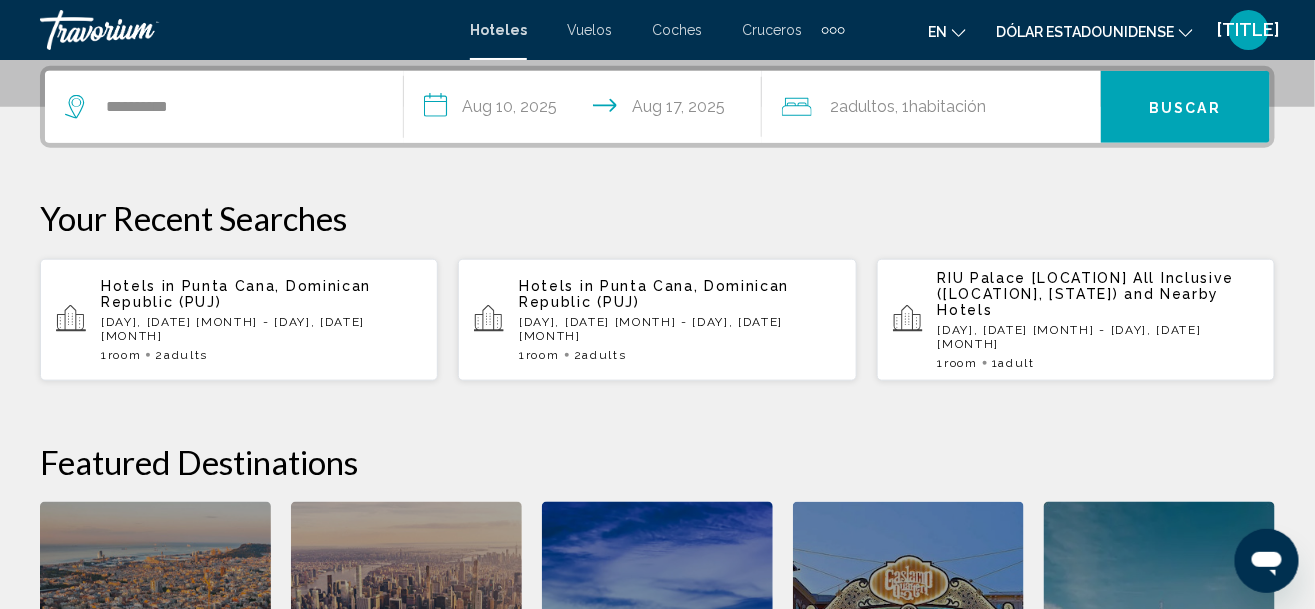 click on "Buscar" at bounding box center (1186, 108) 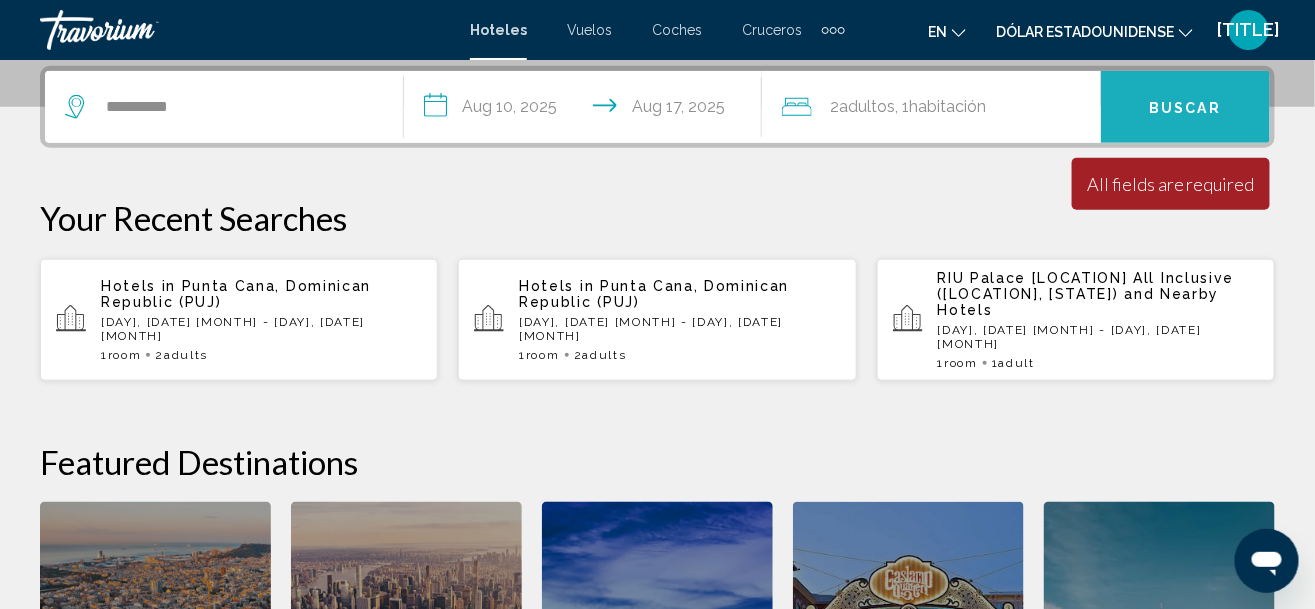 click on "Buscar" at bounding box center [1186, 107] 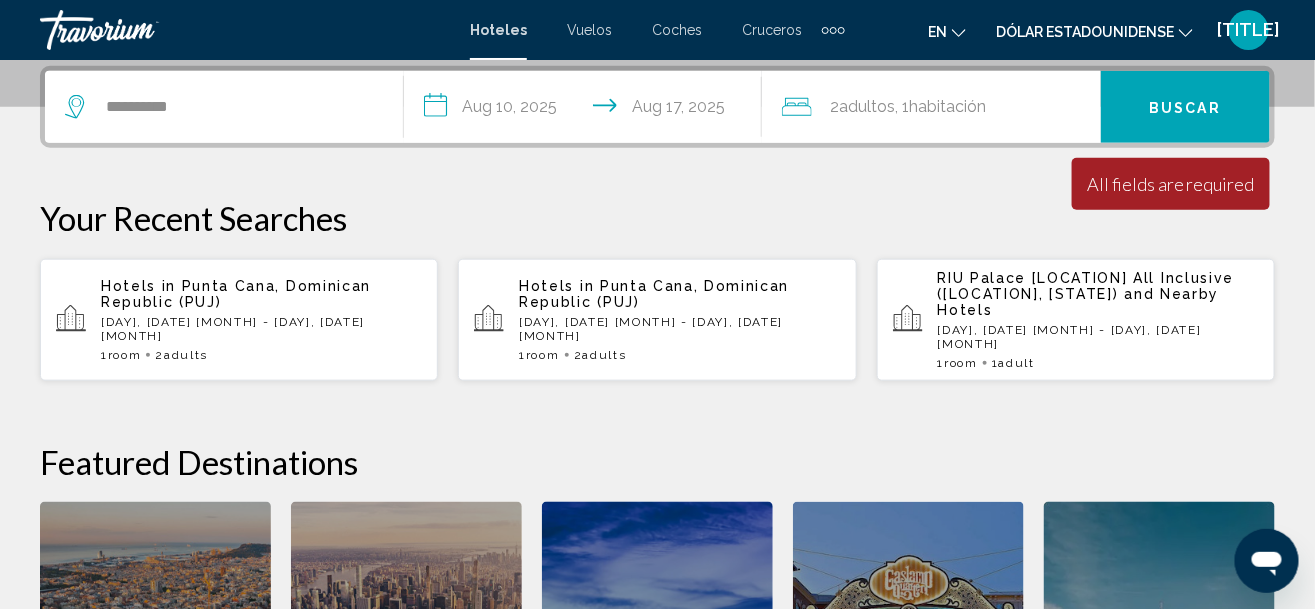 click on "Buscar" at bounding box center [1185, 107] 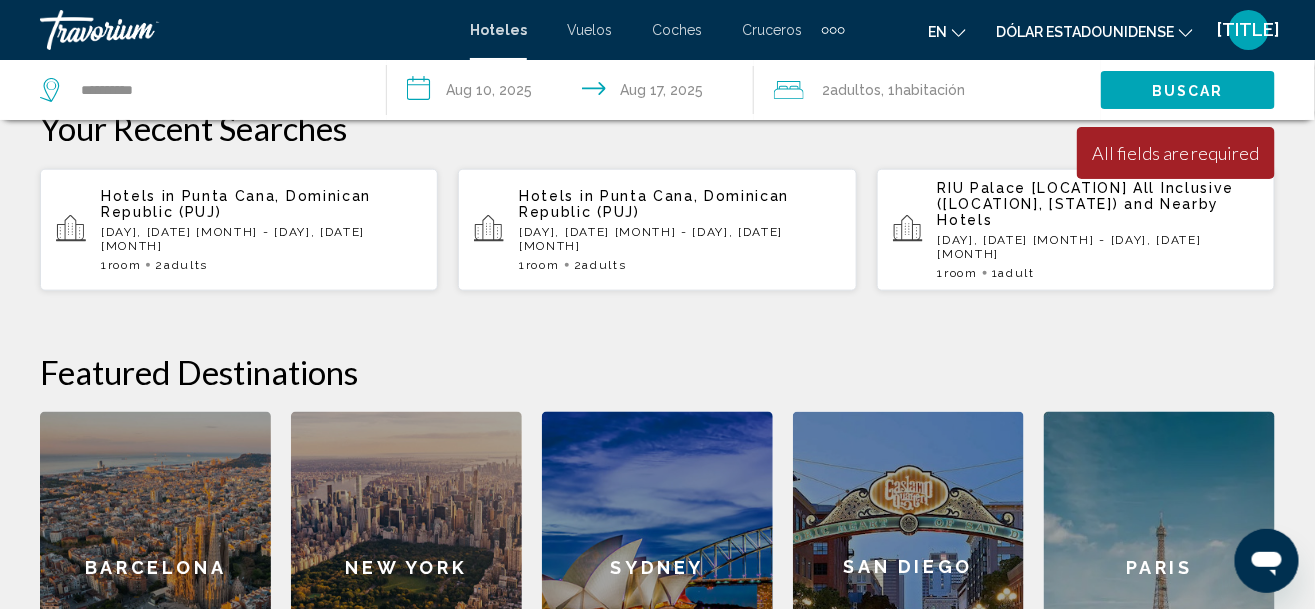 scroll, scrollTop: 581, scrollLeft: 0, axis: vertical 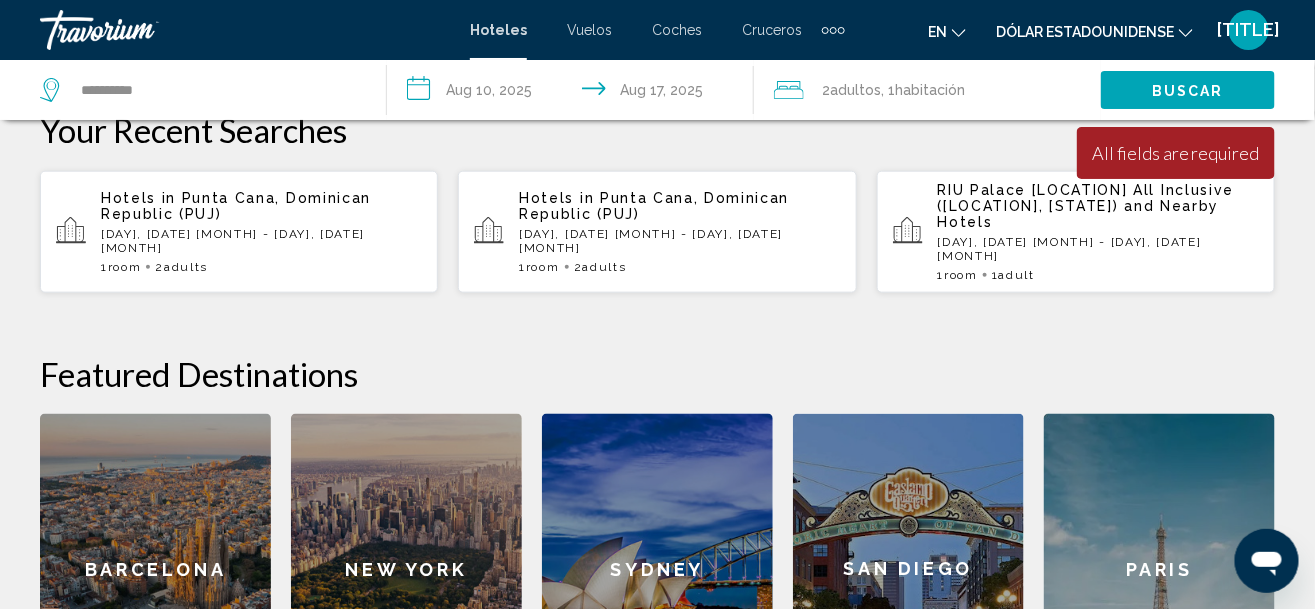 click on "Buscar" at bounding box center (1188, 91) 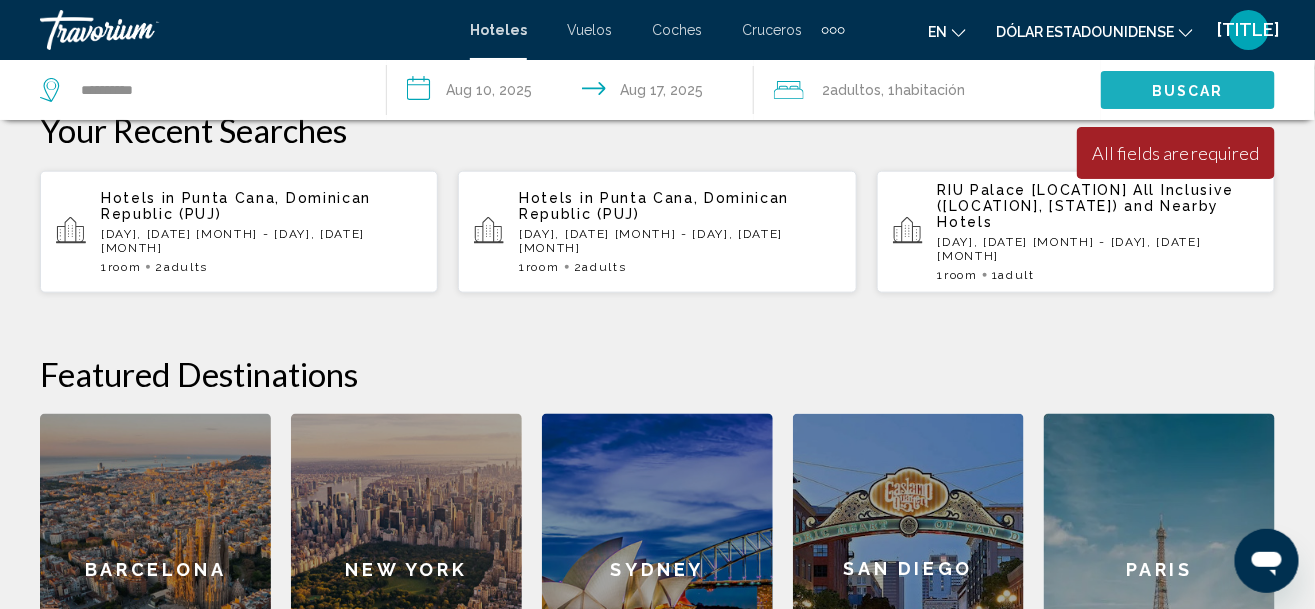 click on "Buscar" at bounding box center [1188, 90] 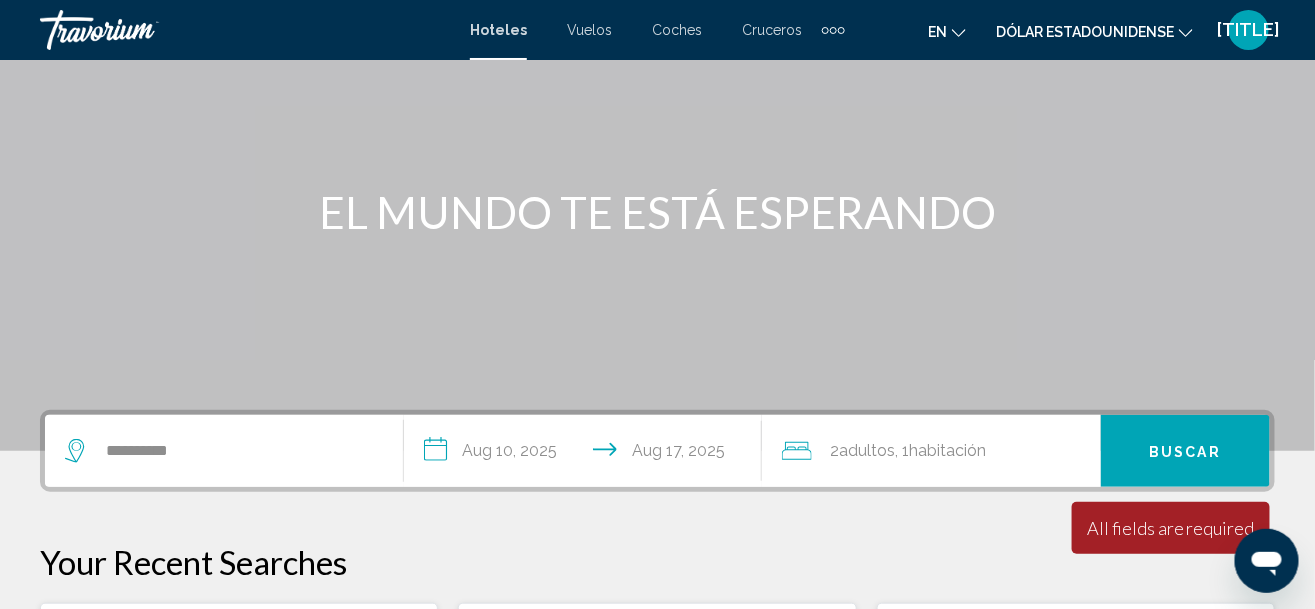 scroll, scrollTop: 167, scrollLeft: 0, axis: vertical 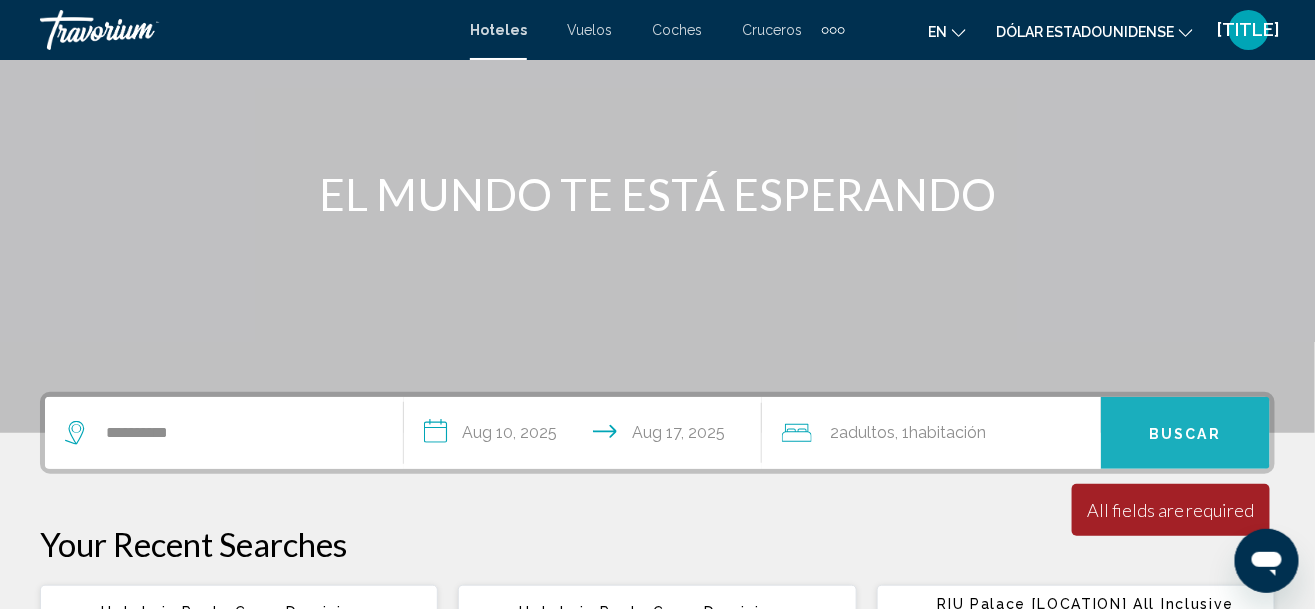 click on "Buscar" at bounding box center [1186, 434] 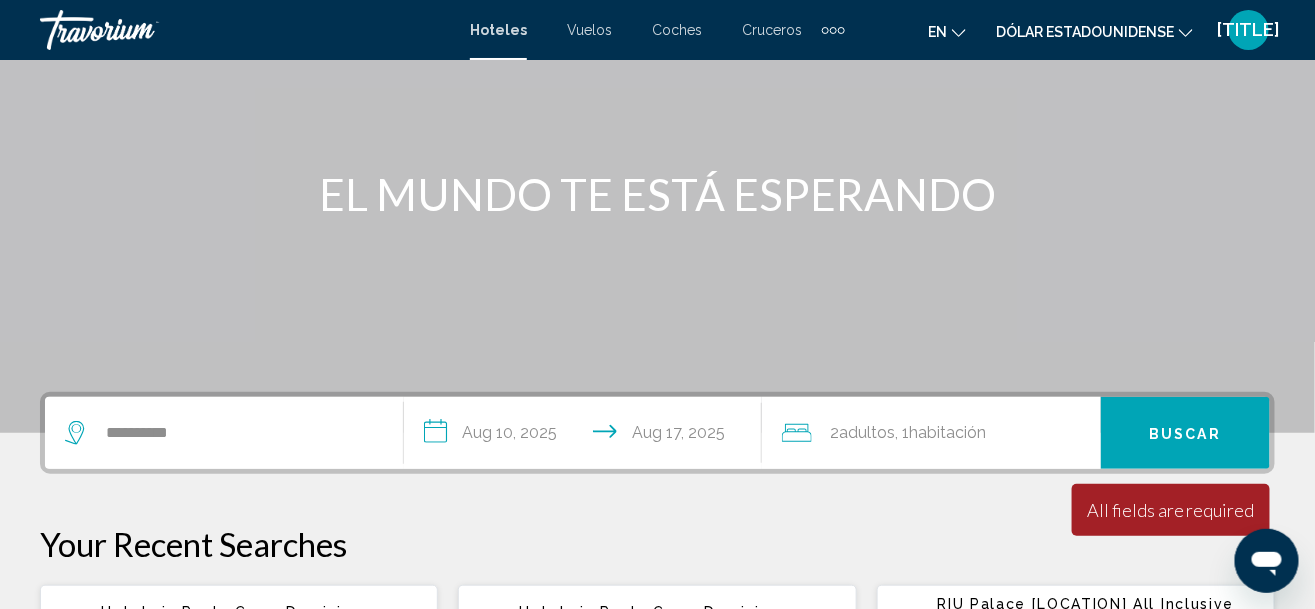 click on "All fields are required" at bounding box center (1171, 510) 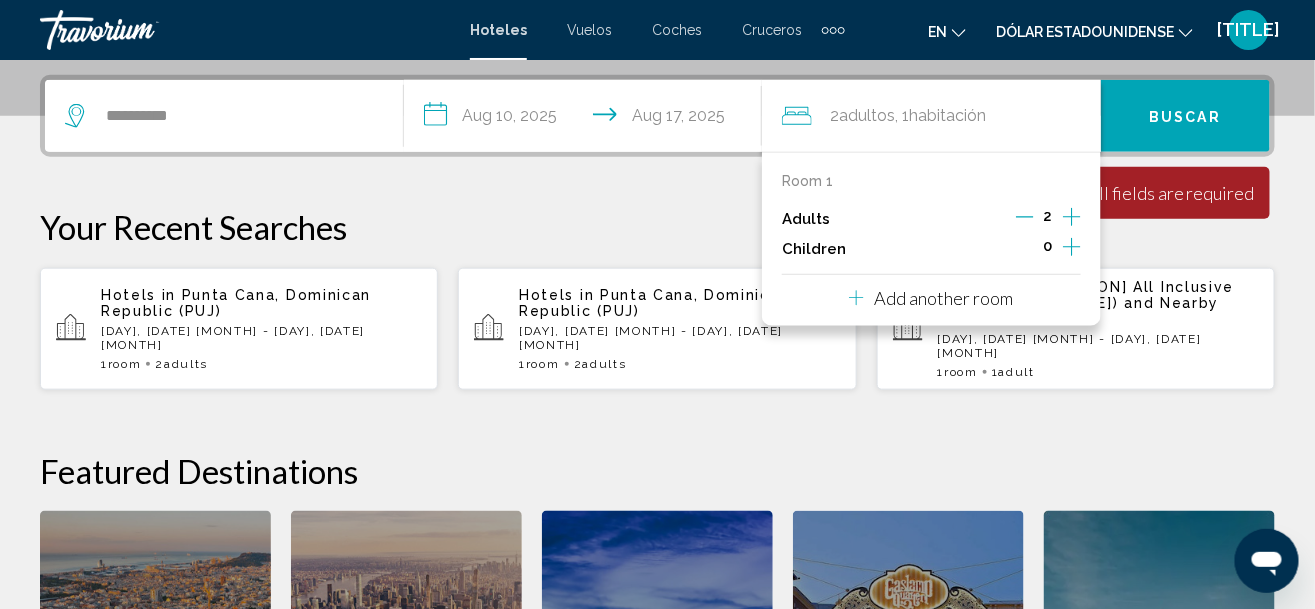 scroll, scrollTop: 493, scrollLeft: 0, axis: vertical 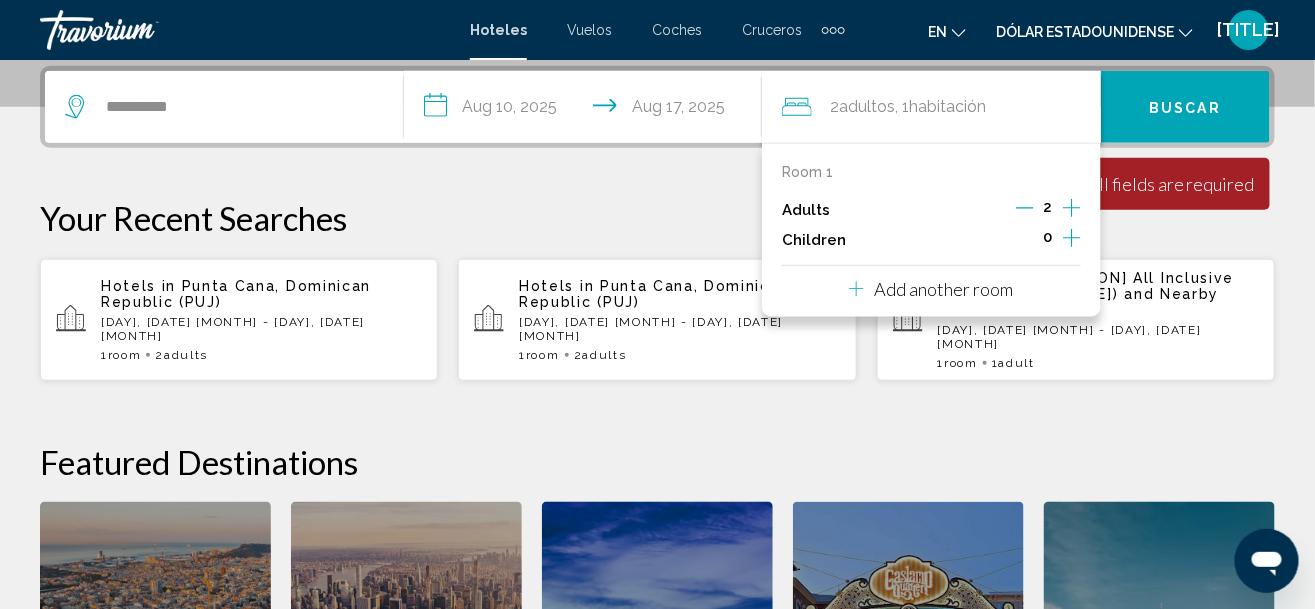 click on "Buscar" at bounding box center [1185, 107] 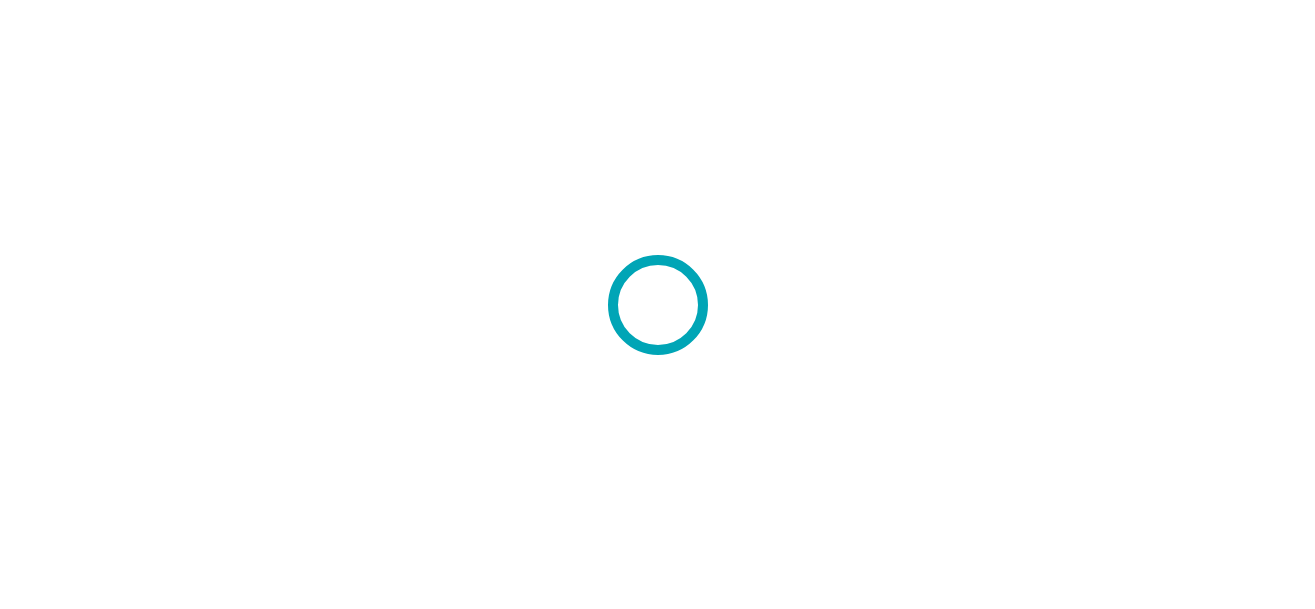 scroll, scrollTop: 0, scrollLeft: 0, axis: both 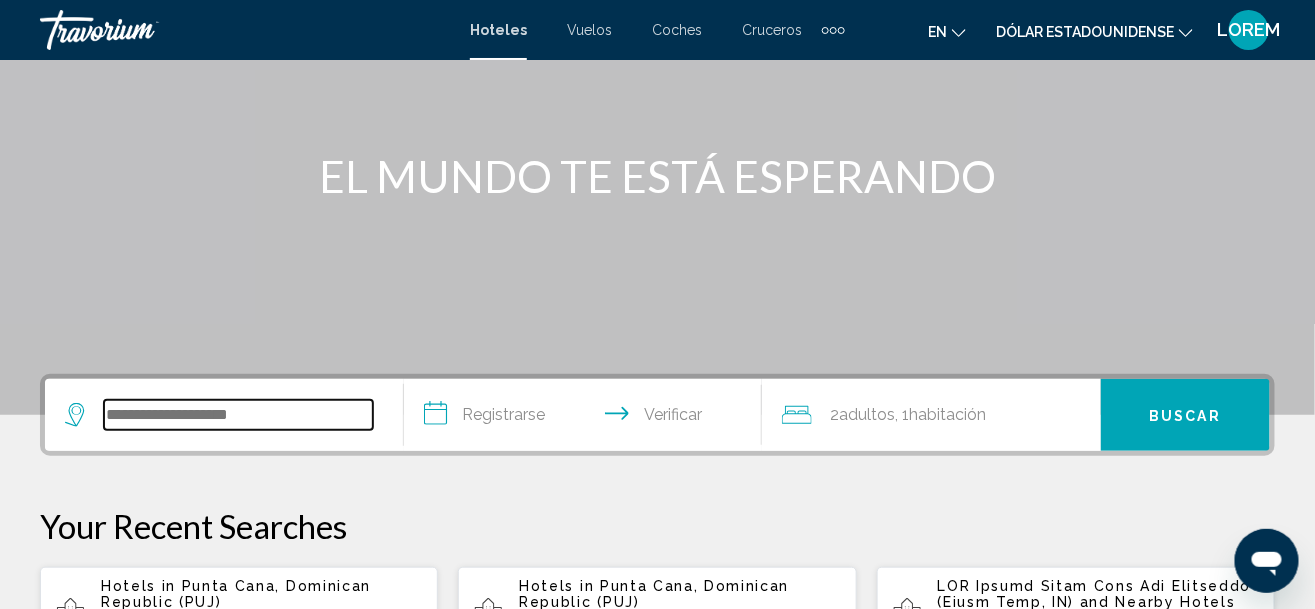 click at bounding box center (238, 415) 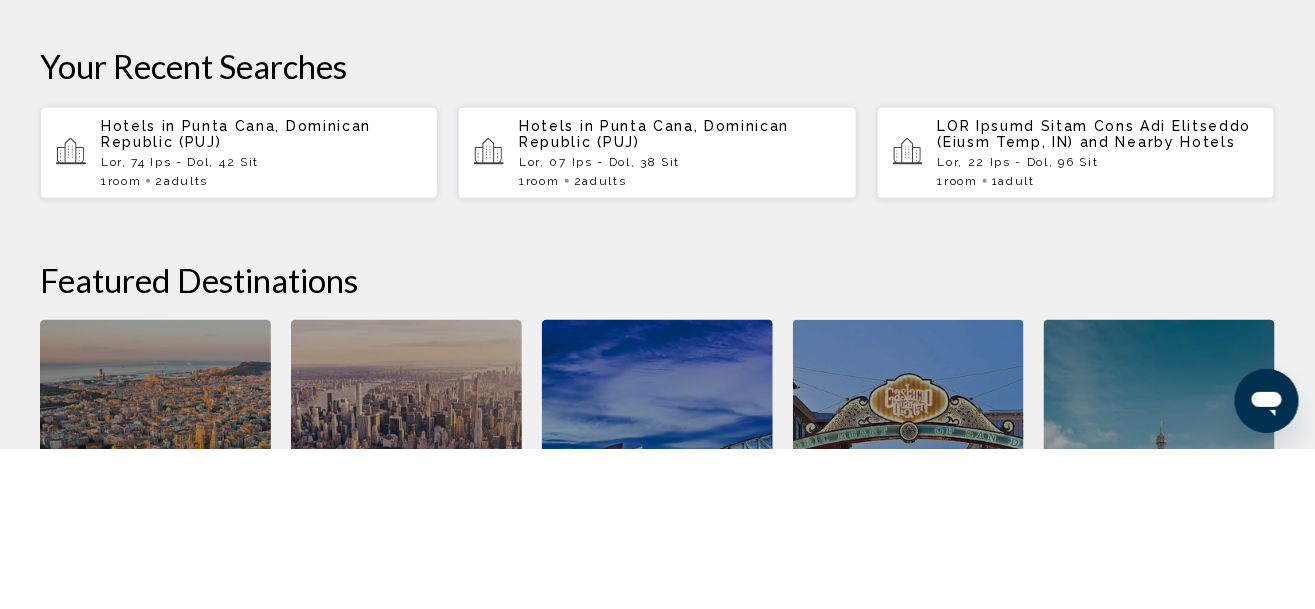 scroll, scrollTop: 485, scrollLeft: 0, axis: vertical 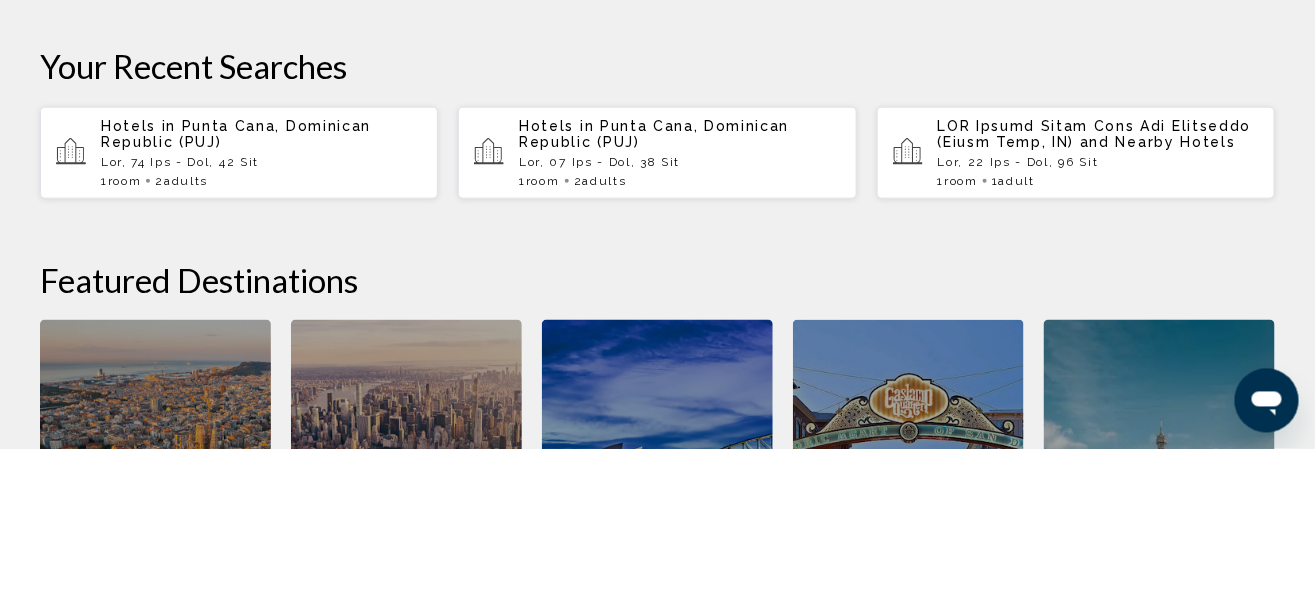 click on "and Nearby Hotels" at bounding box center (138, 286) 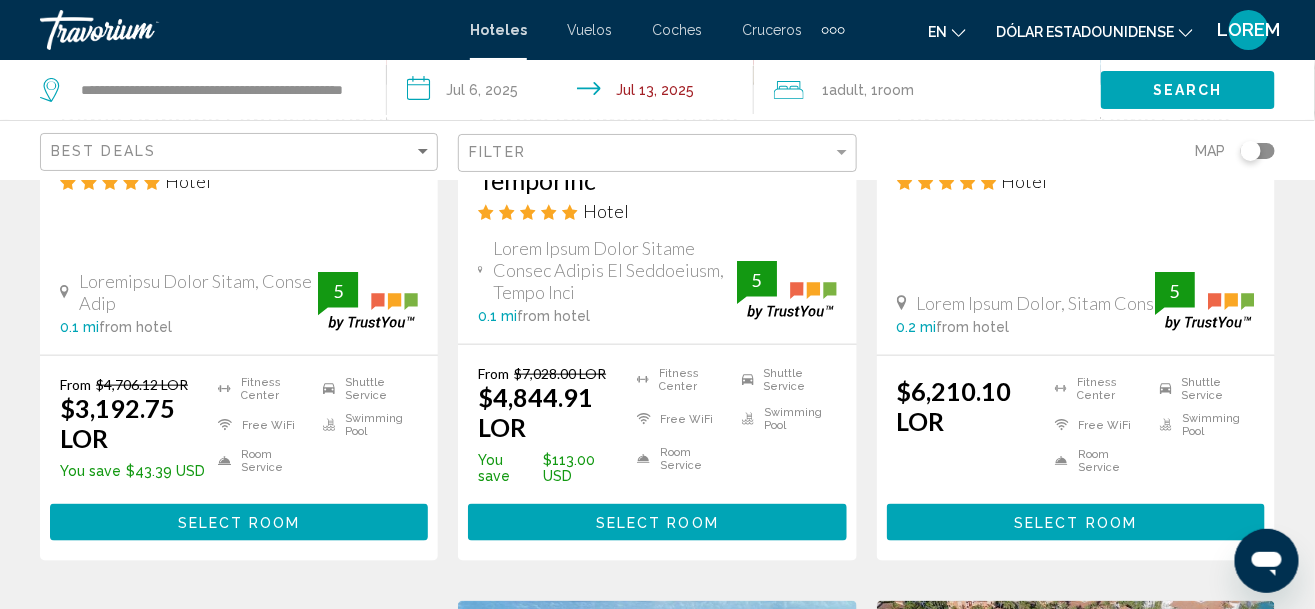 scroll, scrollTop: 0, scrollLeft: 0, axis: both 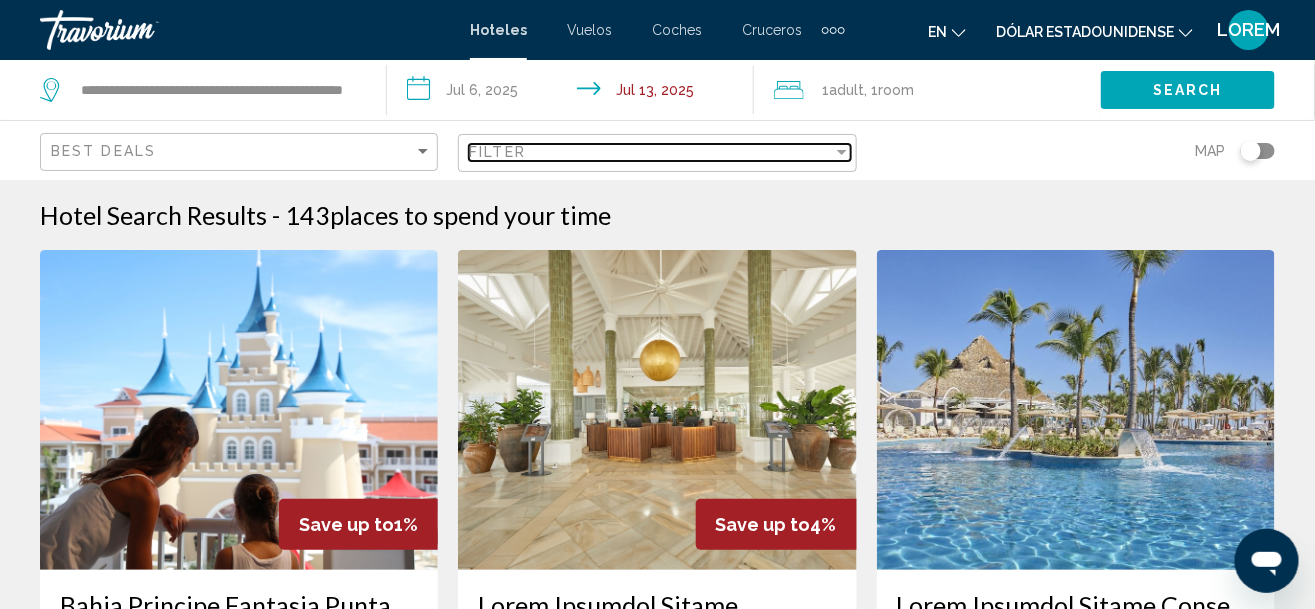 click on "Filter" at bounding box center (650, 152) 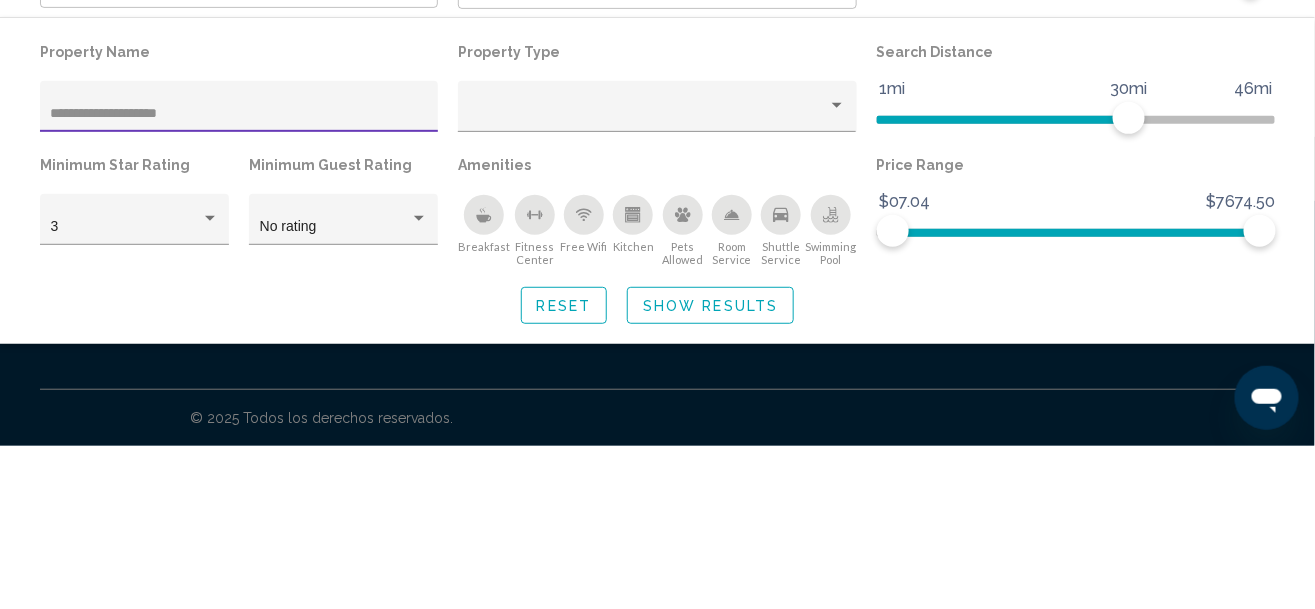 type on "**********" 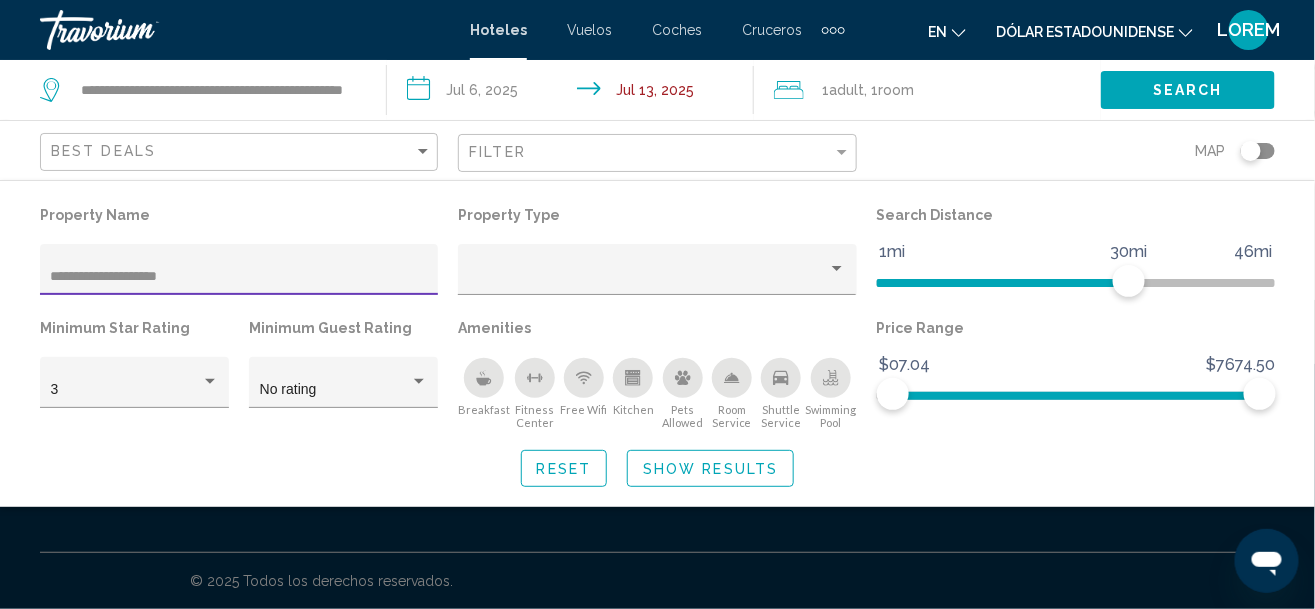 click at bounding box center (657, 454) 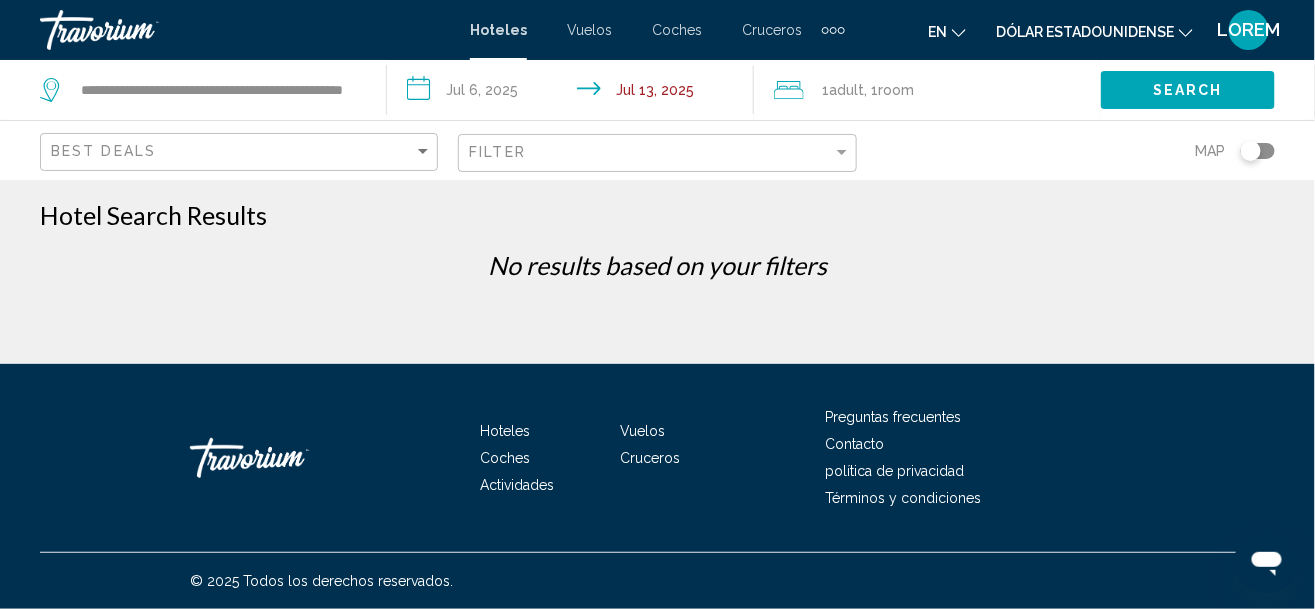 click on "**********" at bounding box center [574, 93] 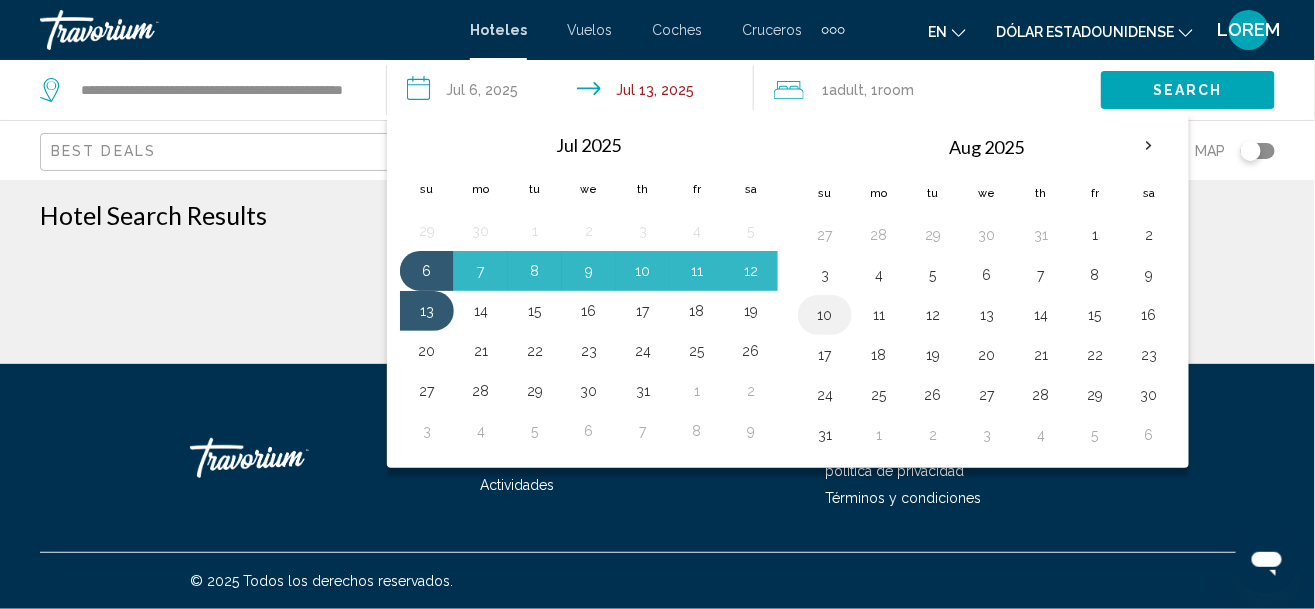 click on "10" at bounding box center [825, 315] 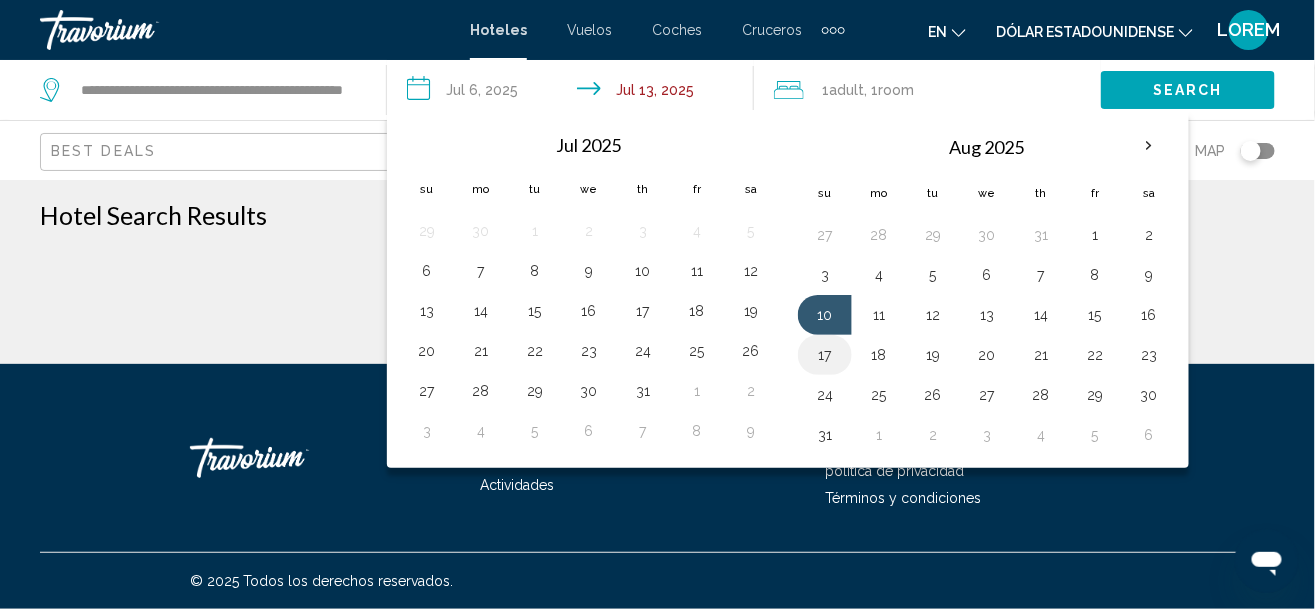 click on "17" at bounding box center (825, 355) 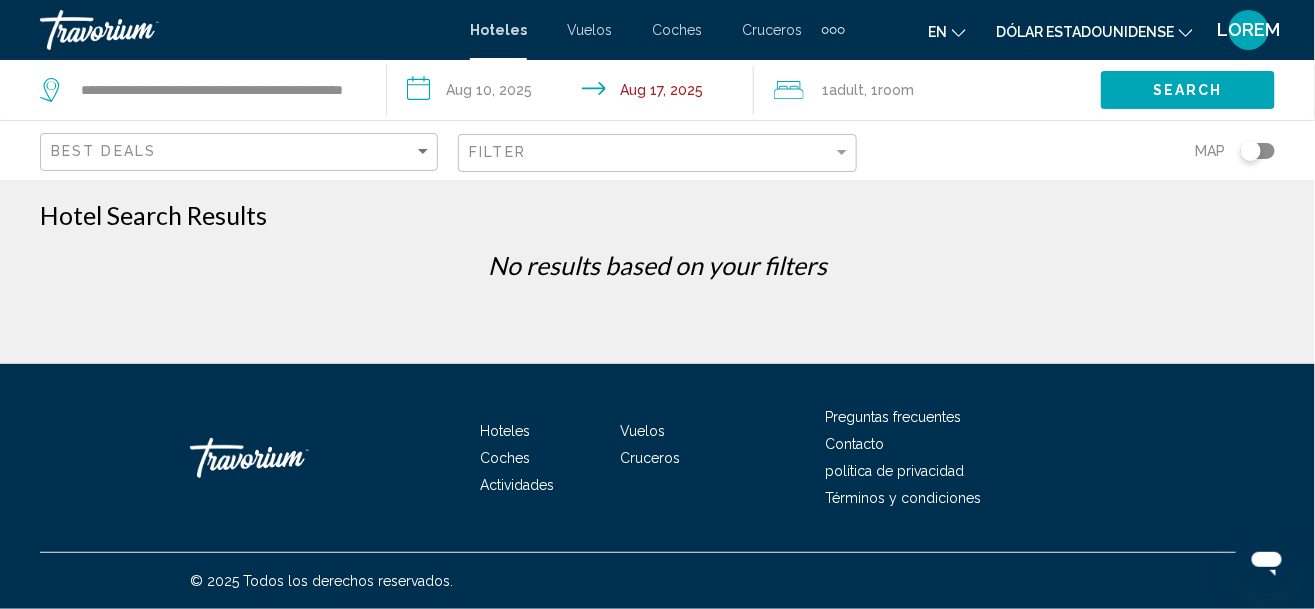 click on "Search" at bounding box center (1188, 91) 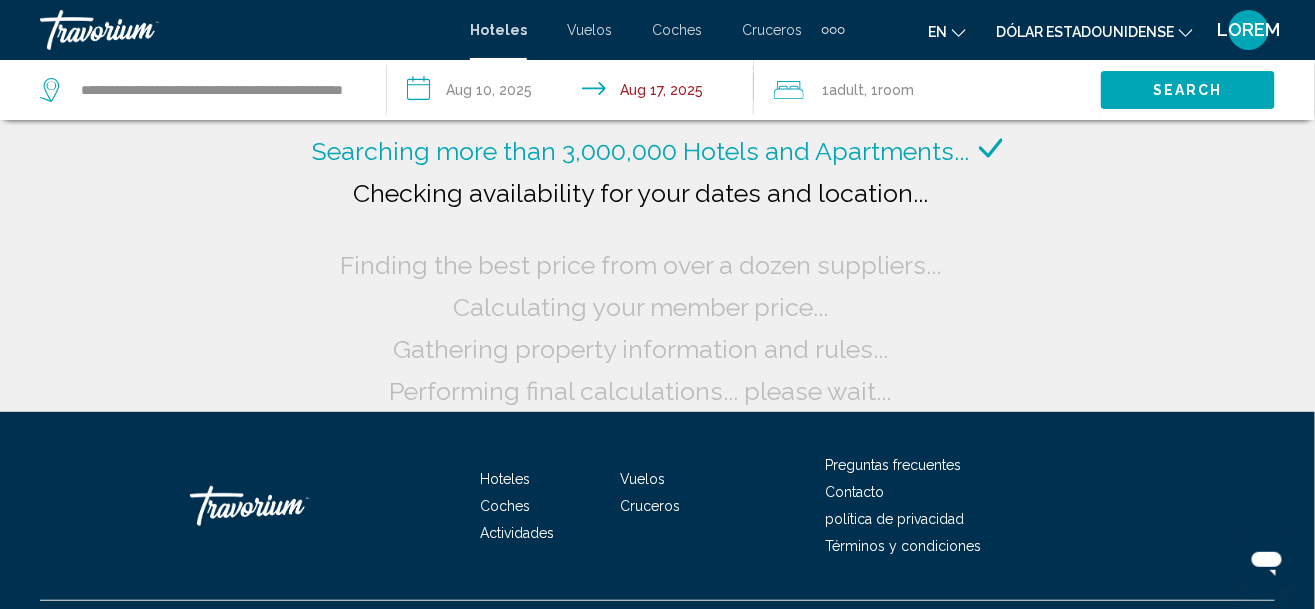 scroll, scrollTop: 12, scrollLeft: 0, axis: vertical 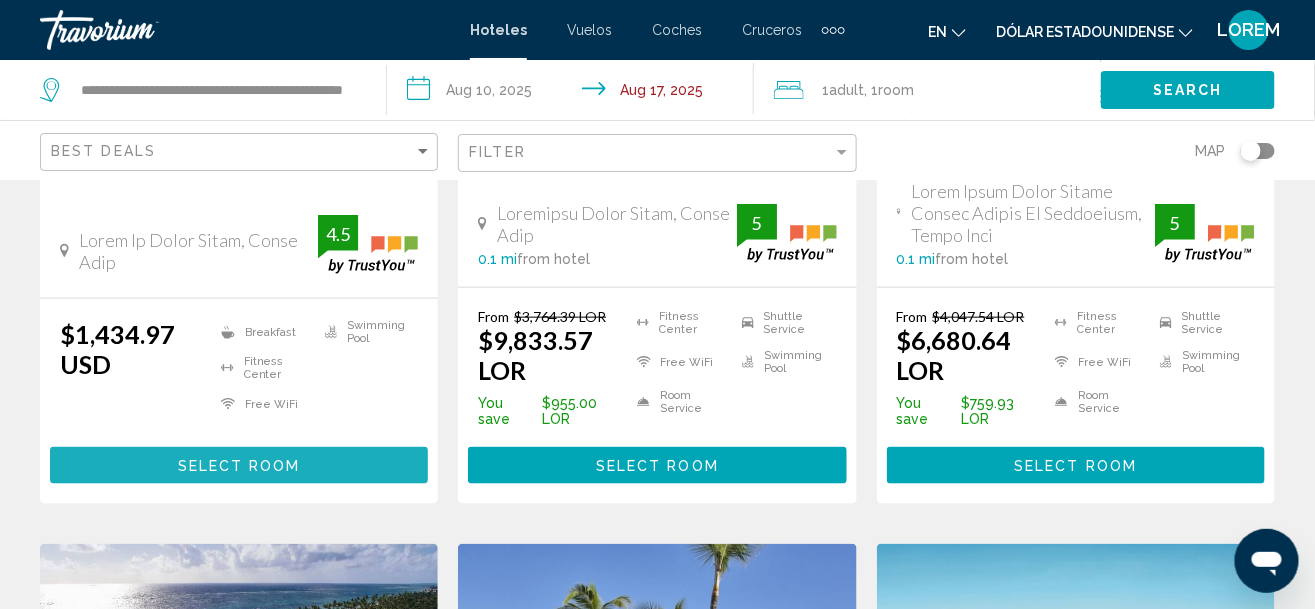 click on "Select Room" at bounding box center (239, 466) 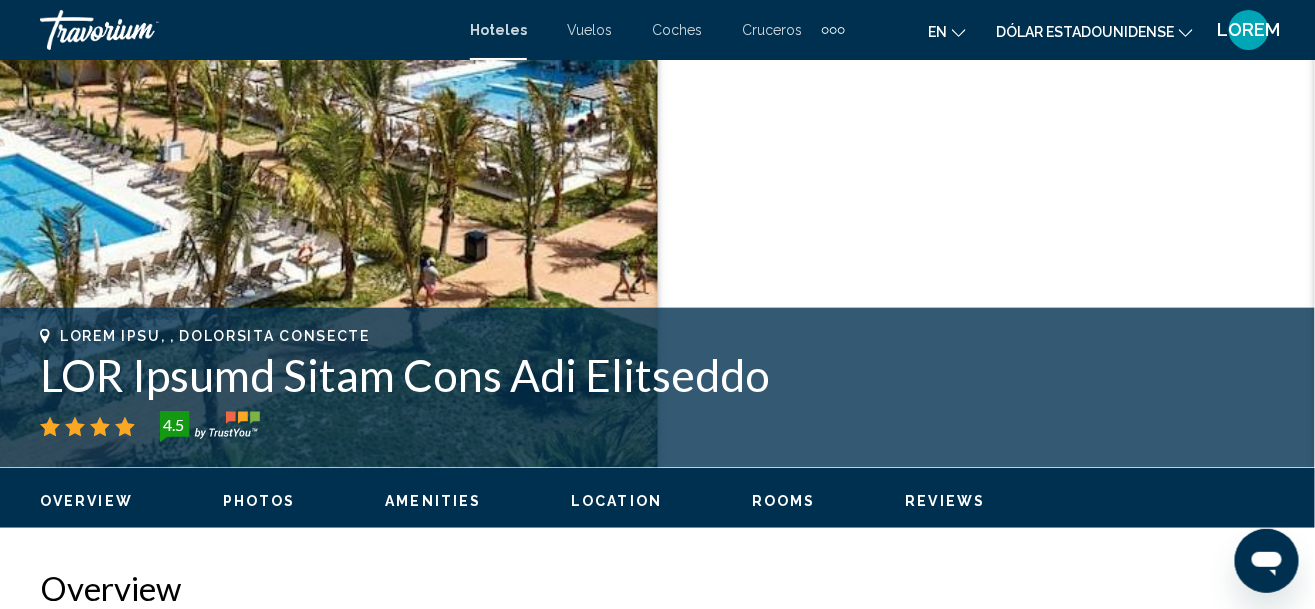 scroll, scrollTop: 230, scrollLeft: 0, axis: vertical 